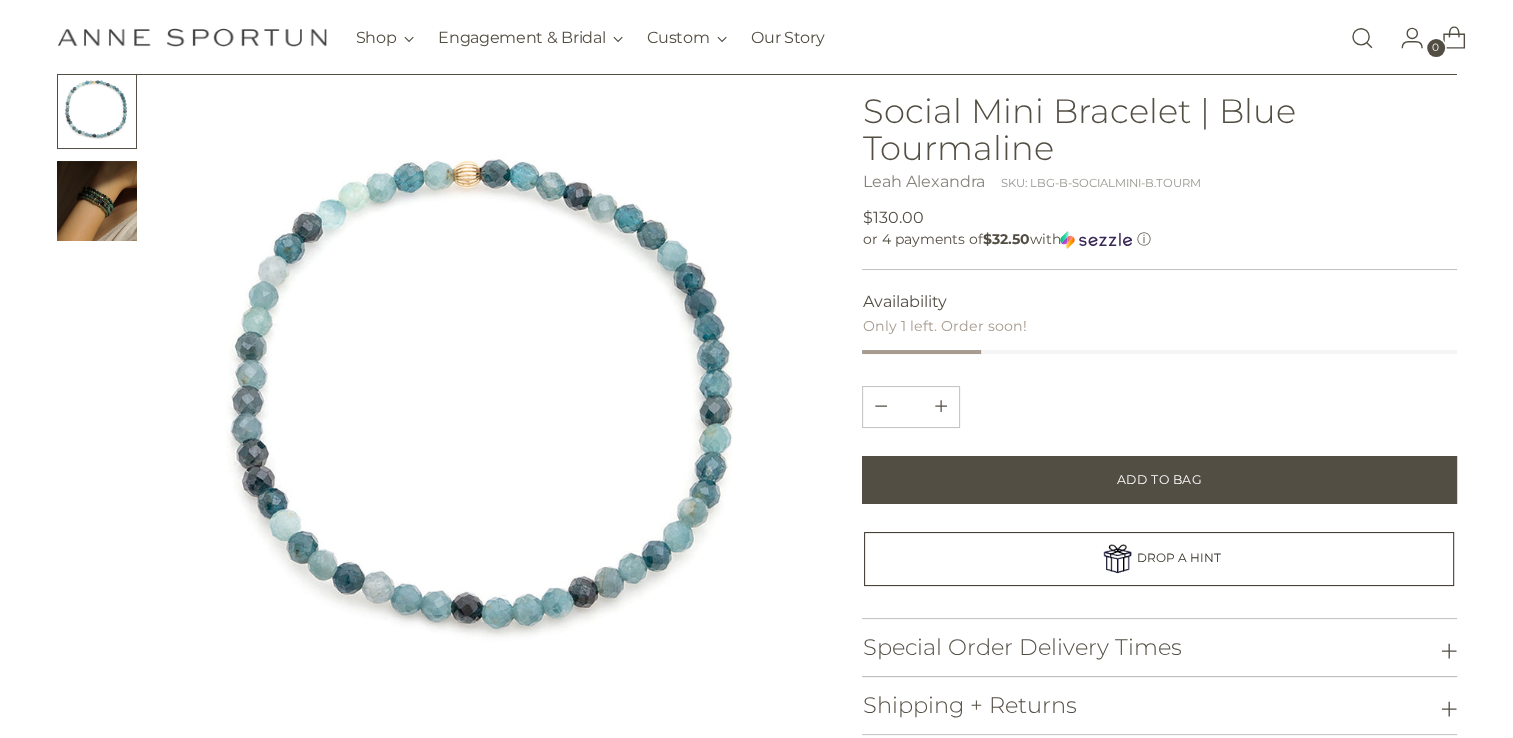 scroll, scrollTop: 0, scrollLeft: 0, axis: both 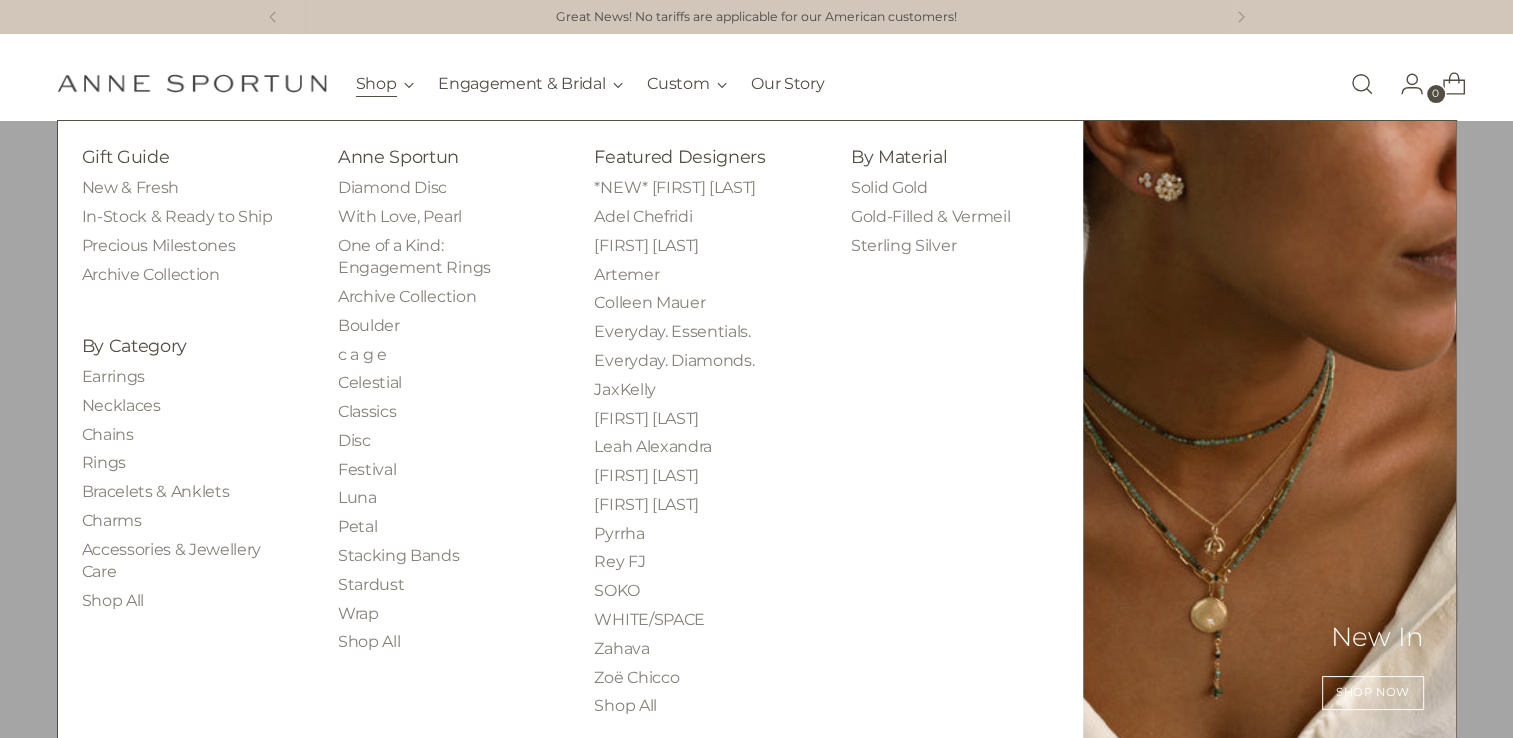 click on "Shop" at bounding box center [385, 84] 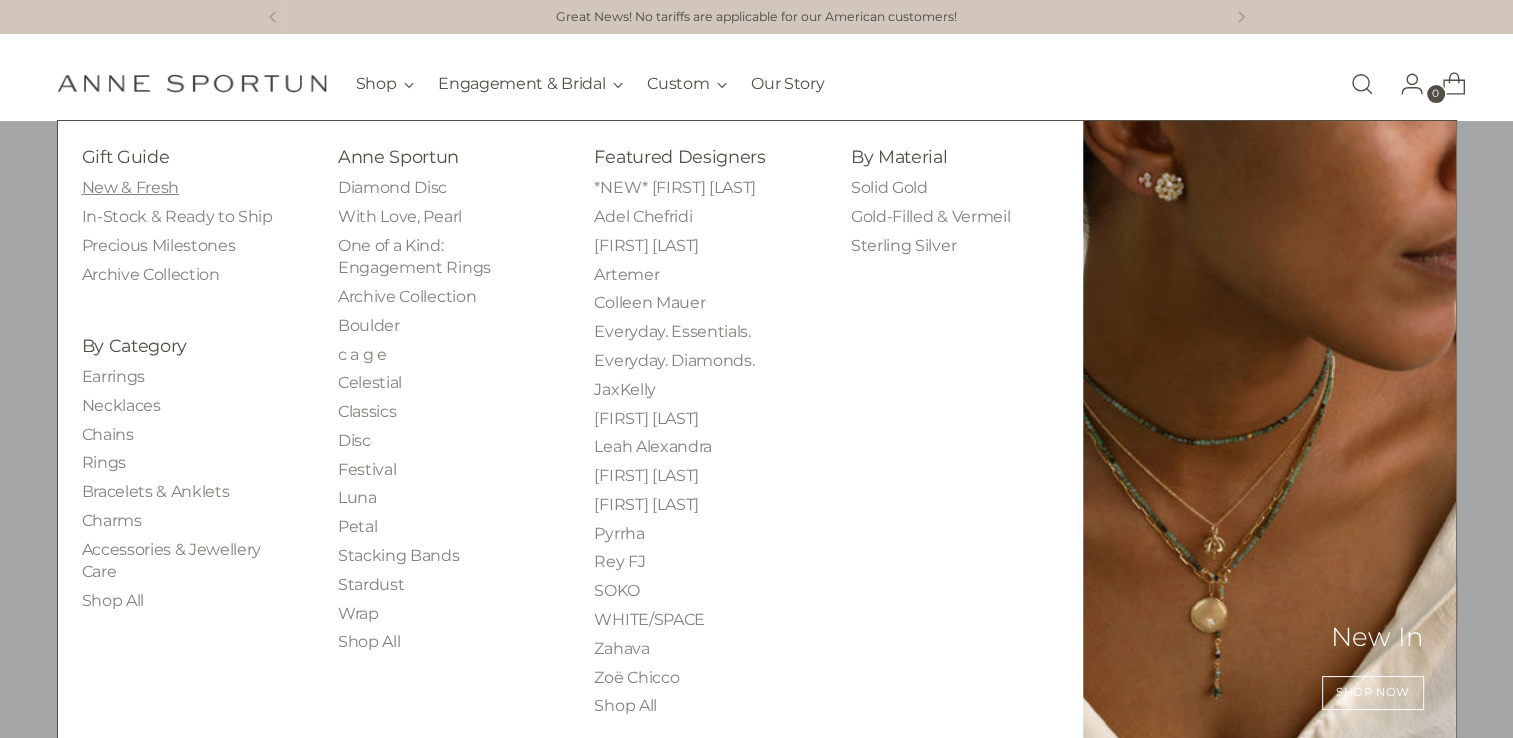 drag, startPoint x: 378, startPoint y: 117, endPoint x: 135, endPoint y: 192, distance: 254.31084 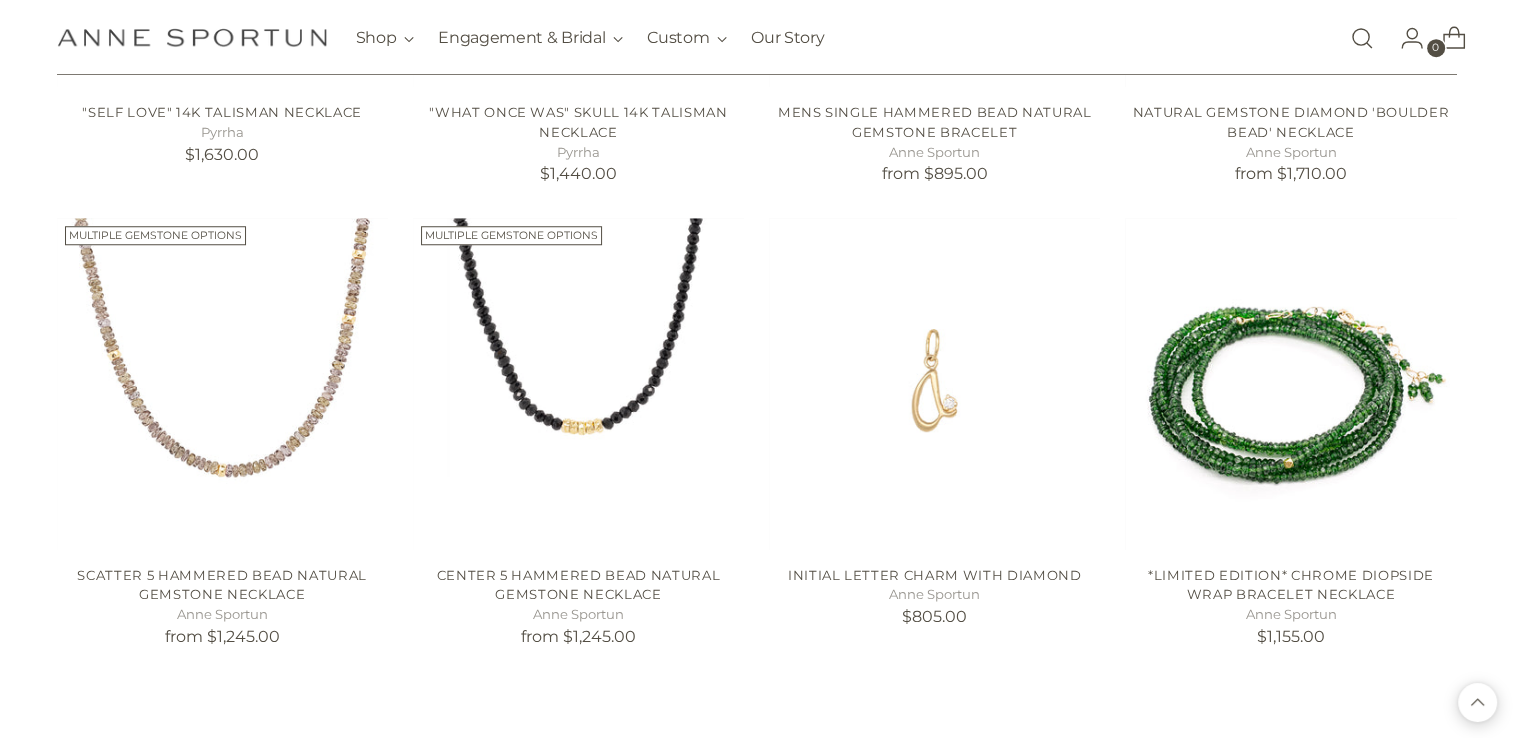 scroll, scrollTop: 1700, scrollLeft: 0, axis: vertical 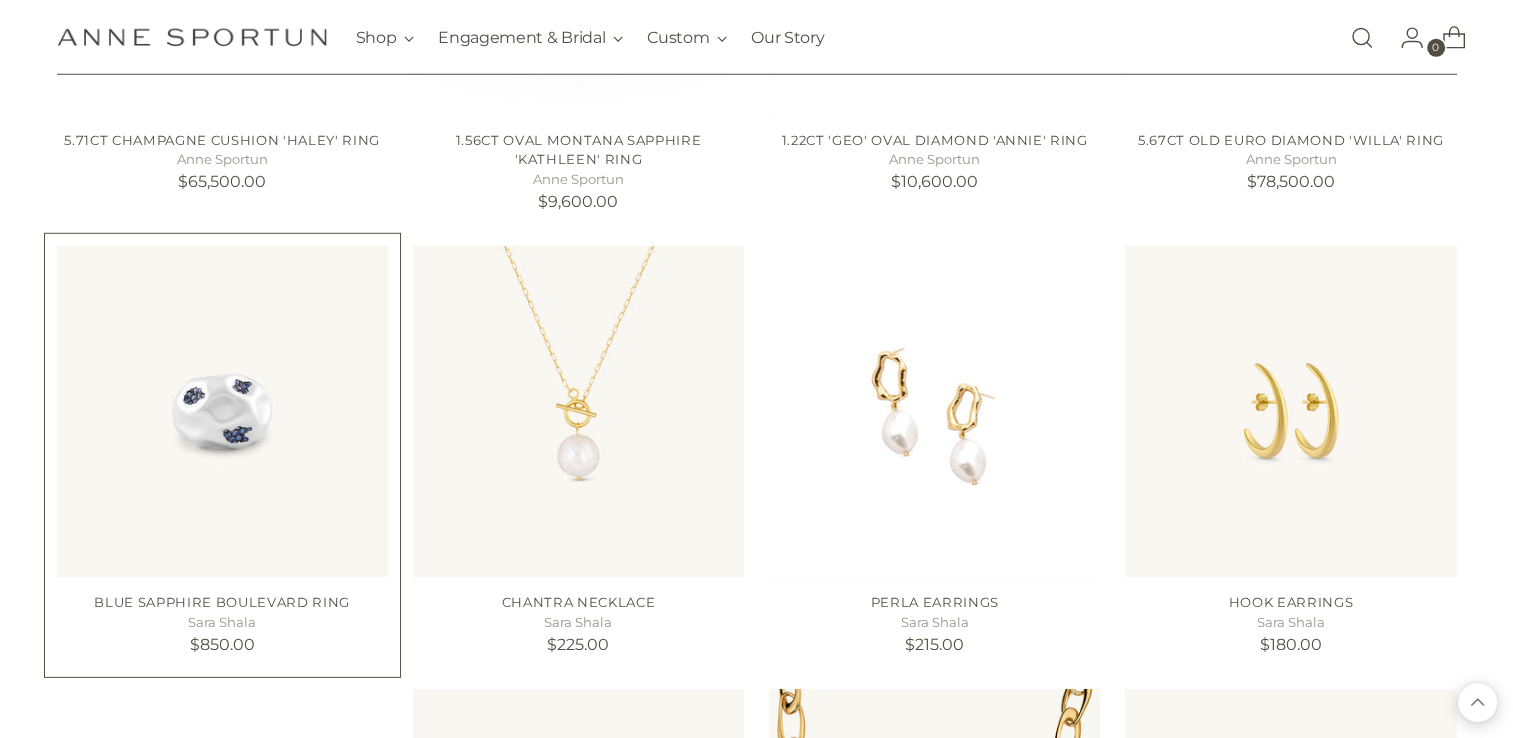 click at bounding box center [0, 0] 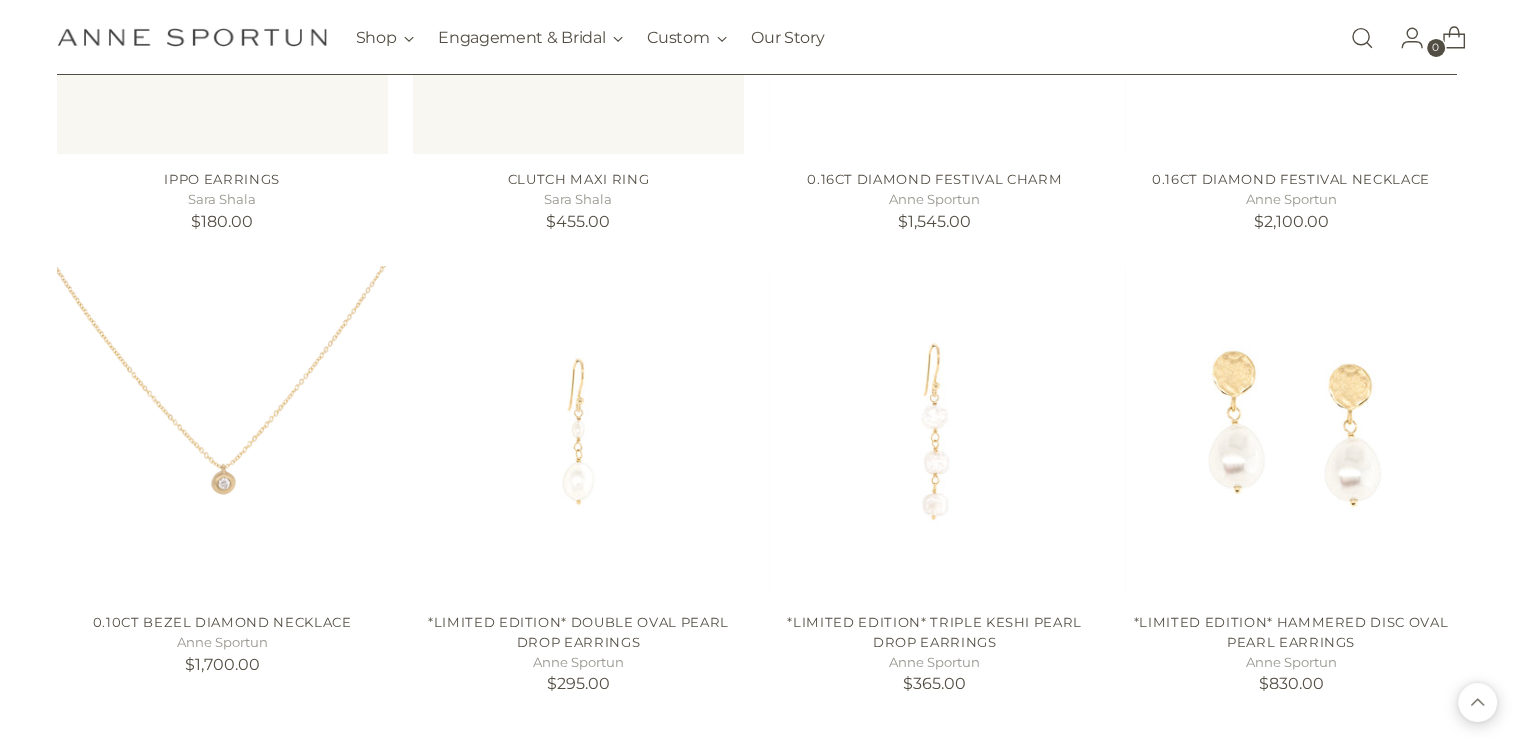 scroll, scrollTop: 7166, scrollLeft: 0, axis: vertical 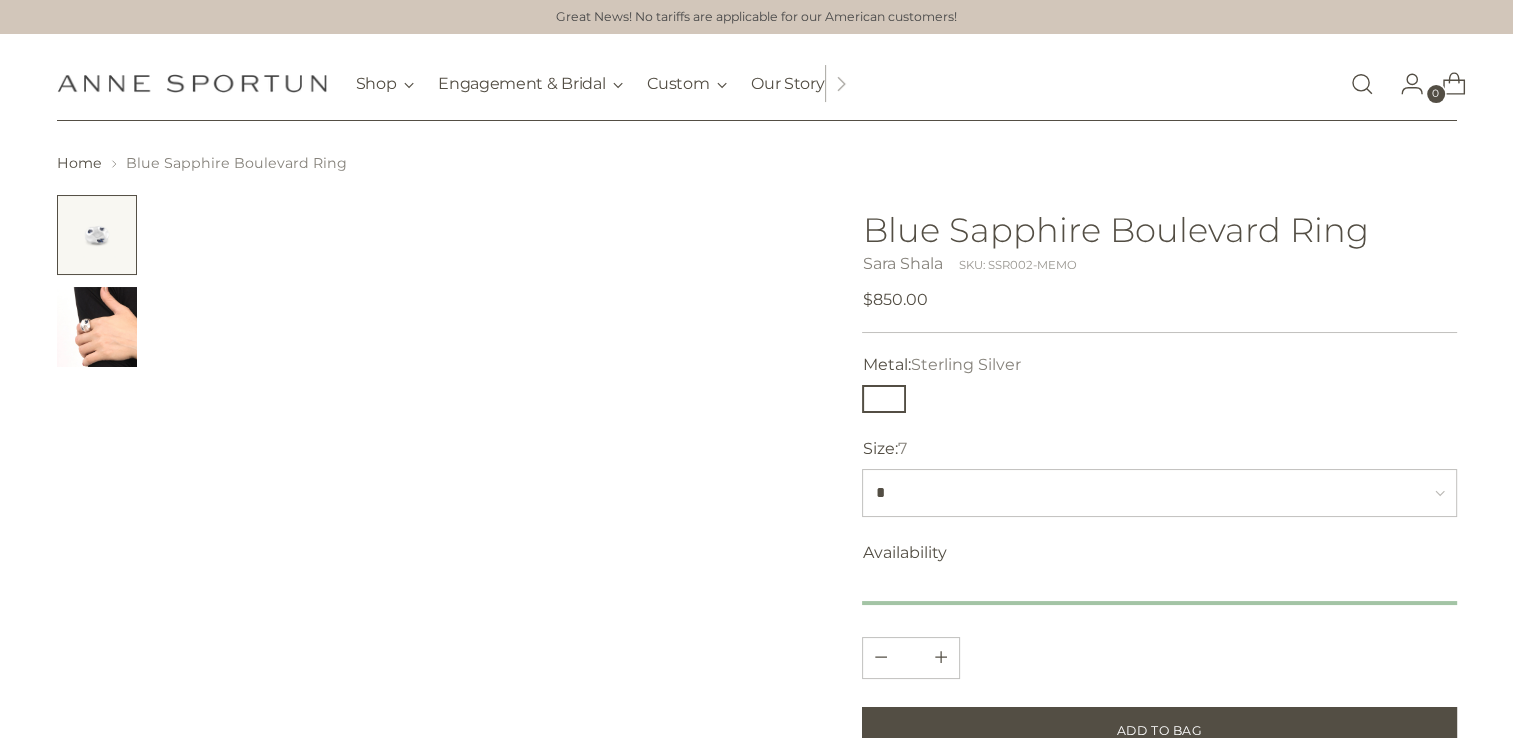 click at bounding box center (97, 327) 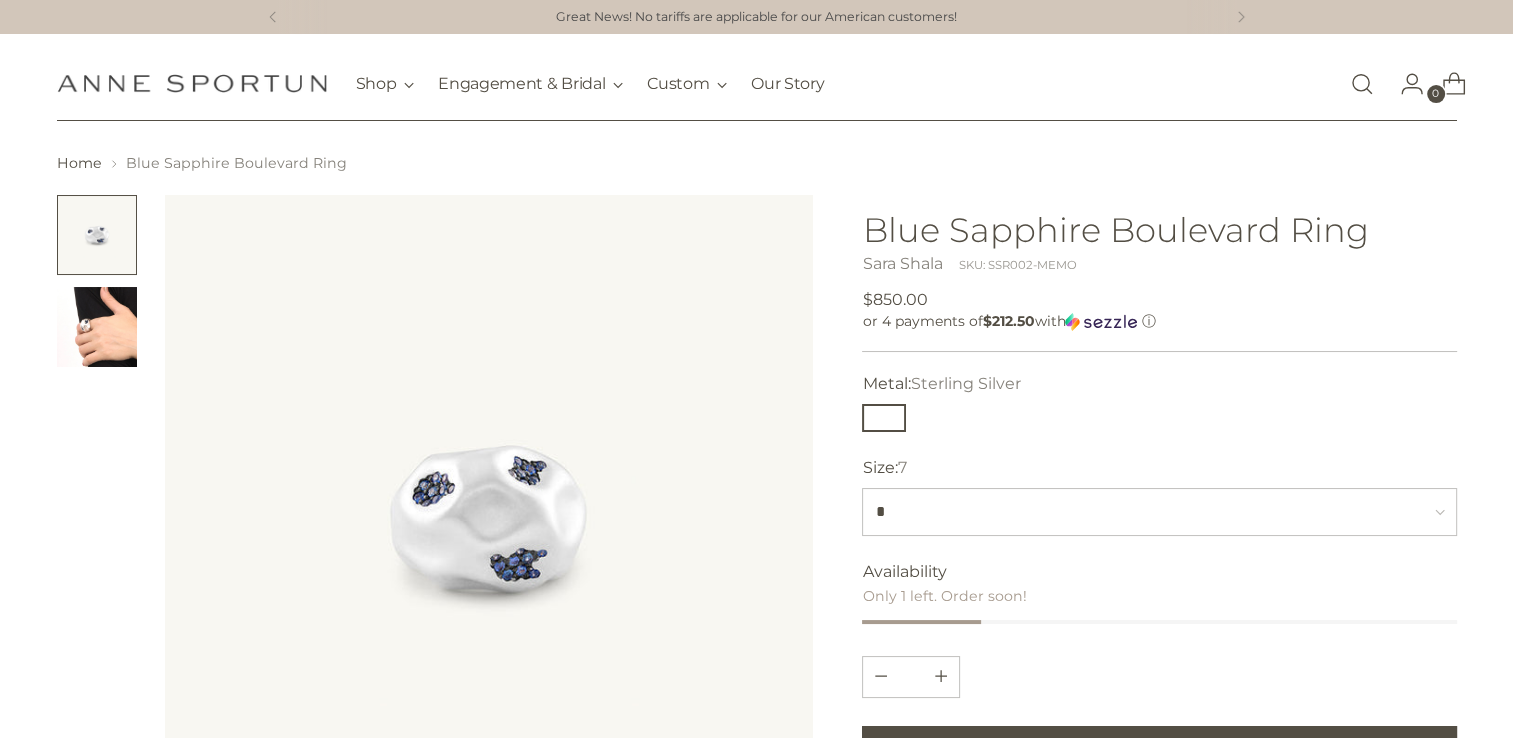 click at bounding box center [97, 327] 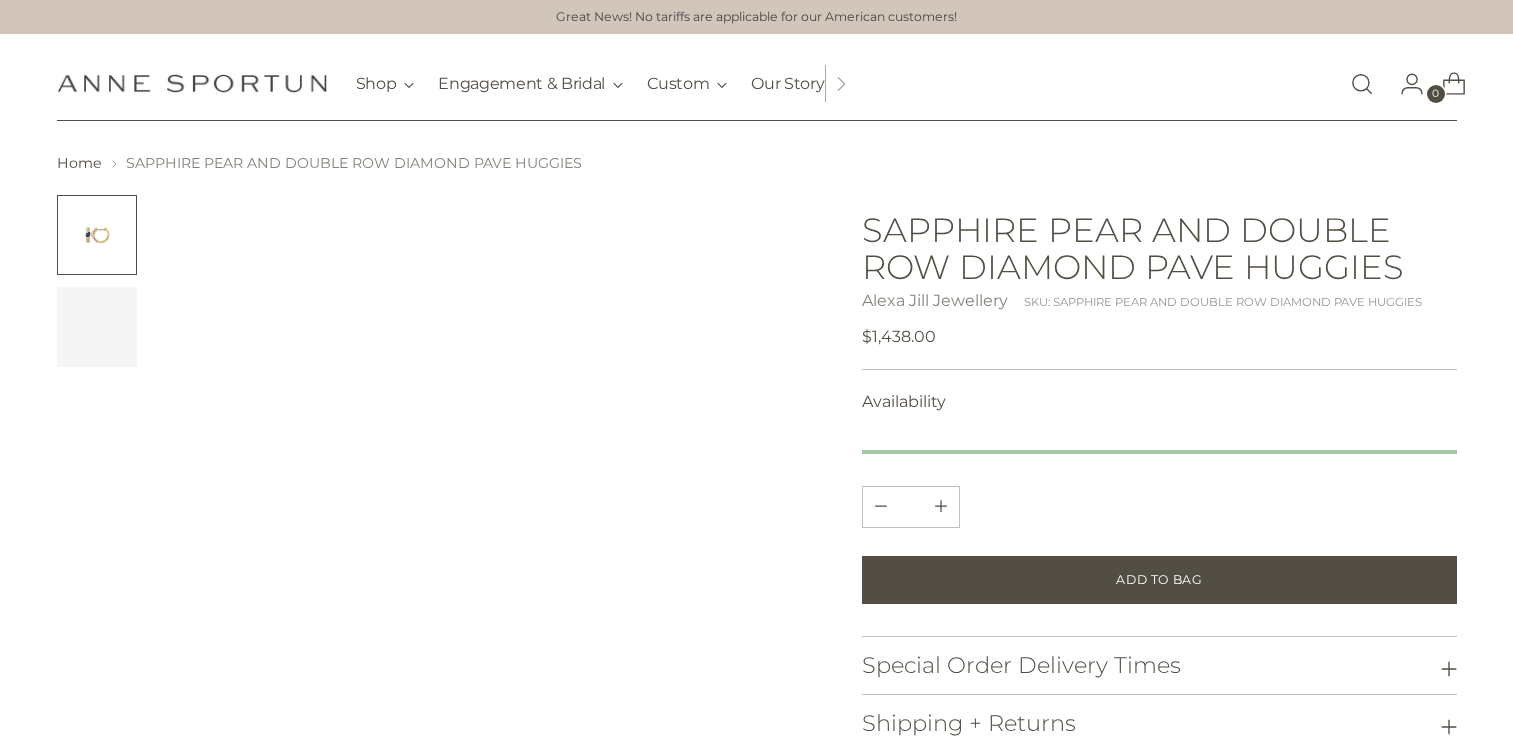 scroll, scrollTop: 0, scrollLeft: 0, axis: both 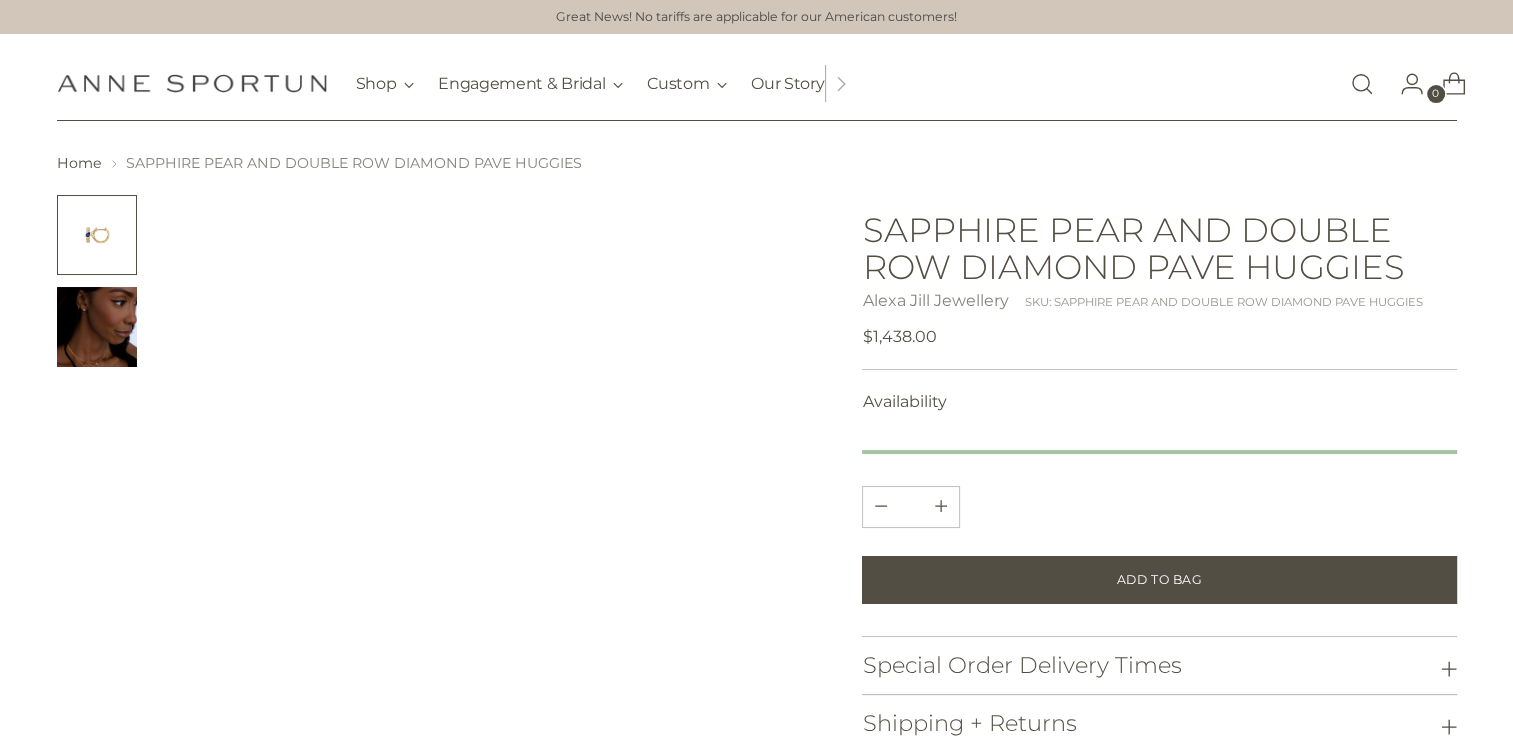 click at bounding box center [97, 327] 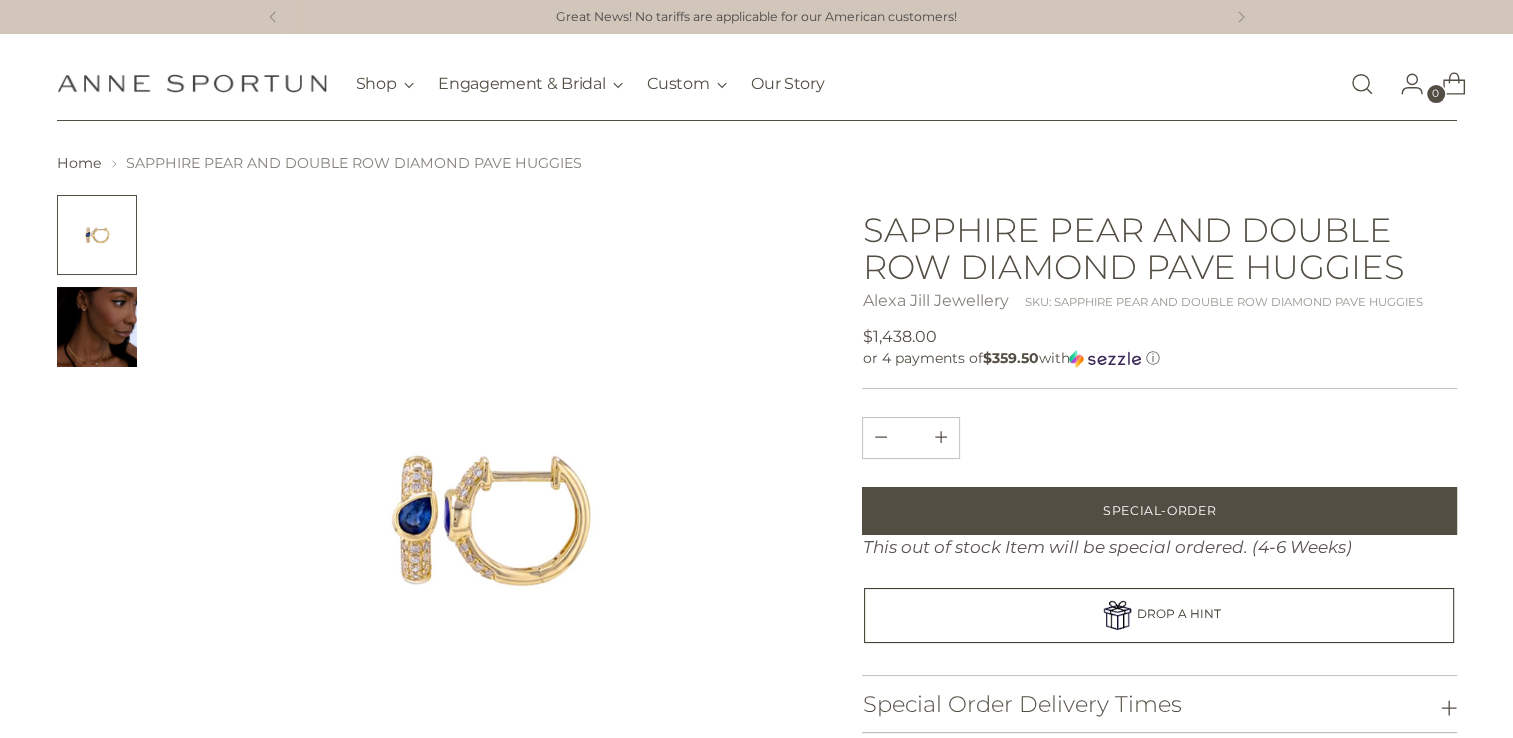 click at bounding box center (97, 235) 